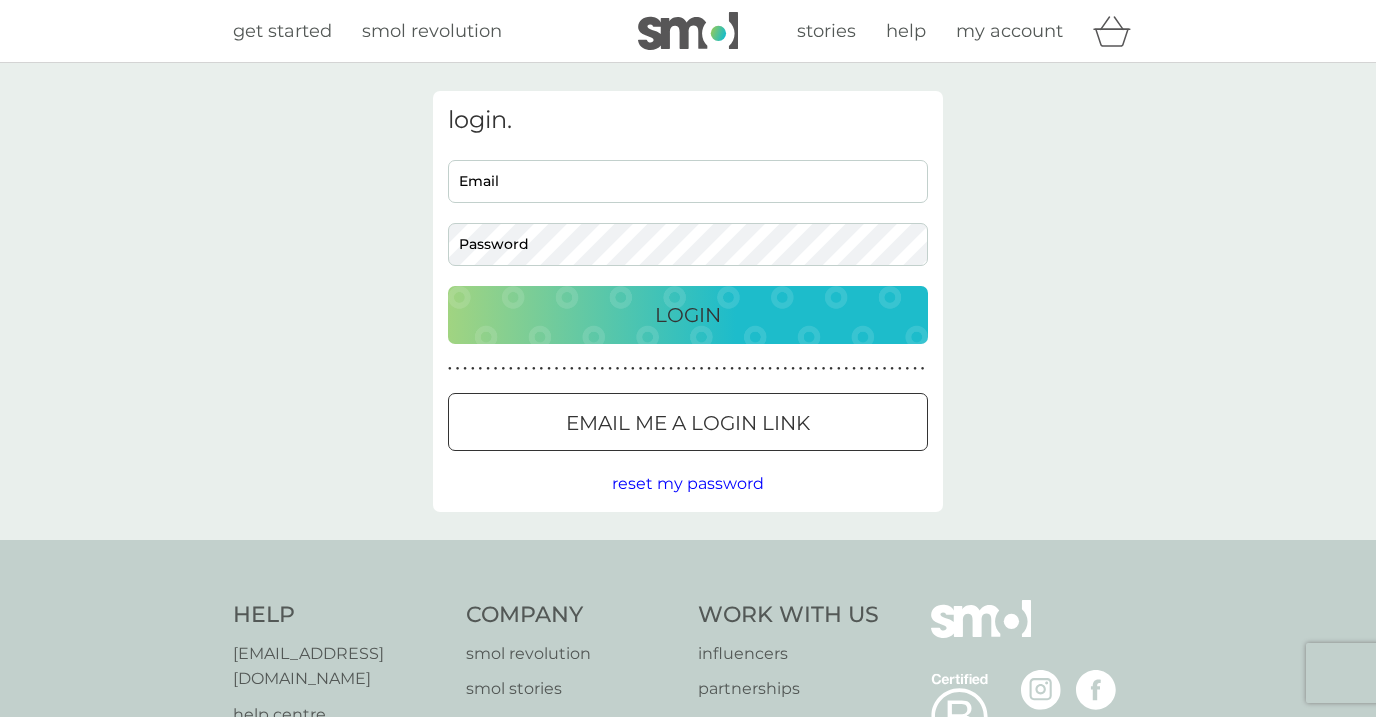 type on "[EMAIL_ADDRESS][DOMAIN_NAME]" 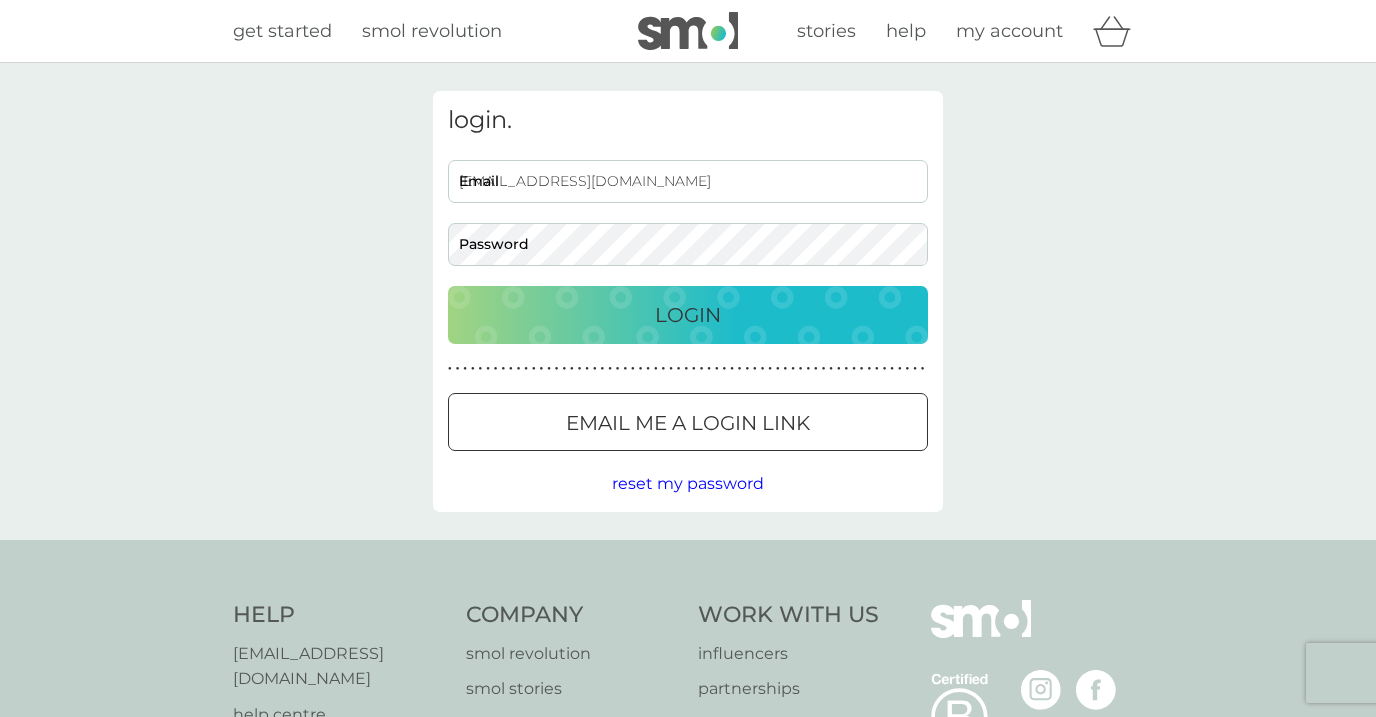 click on "[EMAIL_ADDRESS][DOMAIN_NAME]" at bounding box center [688, 181] 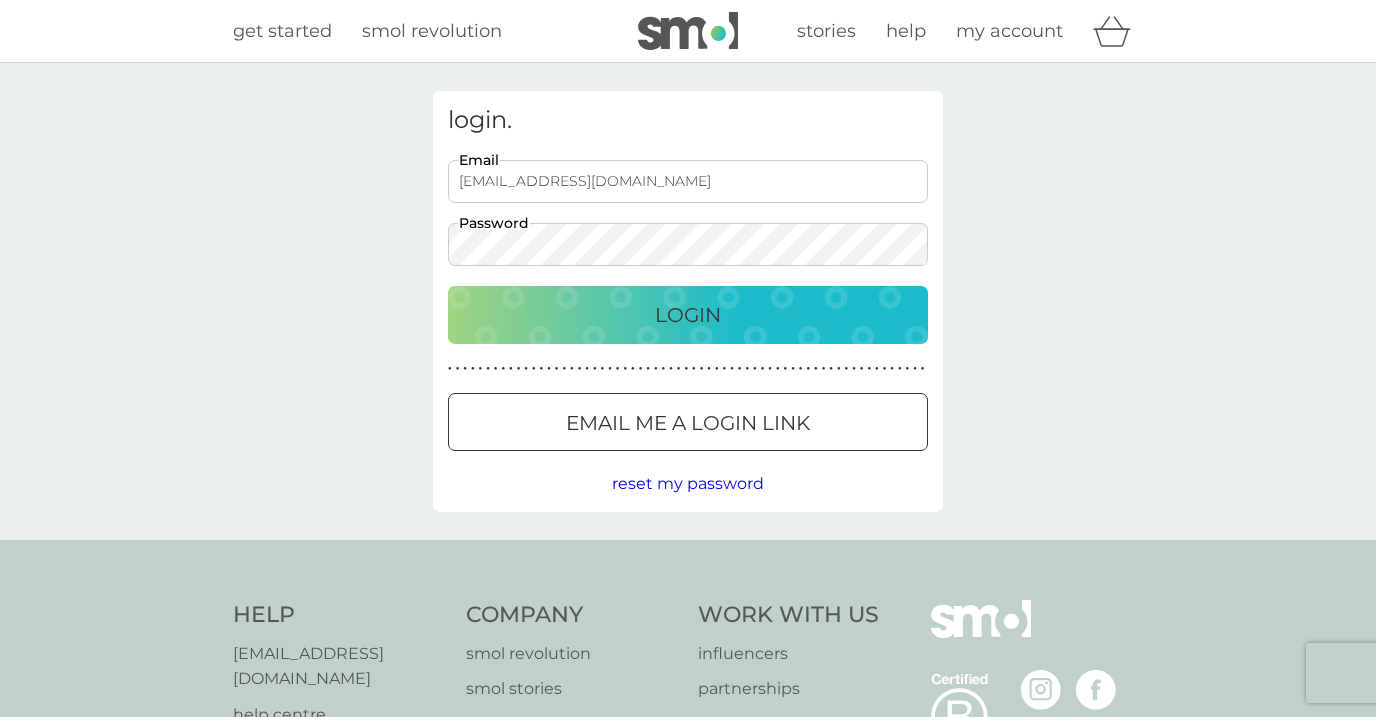 scroll, scrollTop: 0, scrollLeft: 0, axis: both 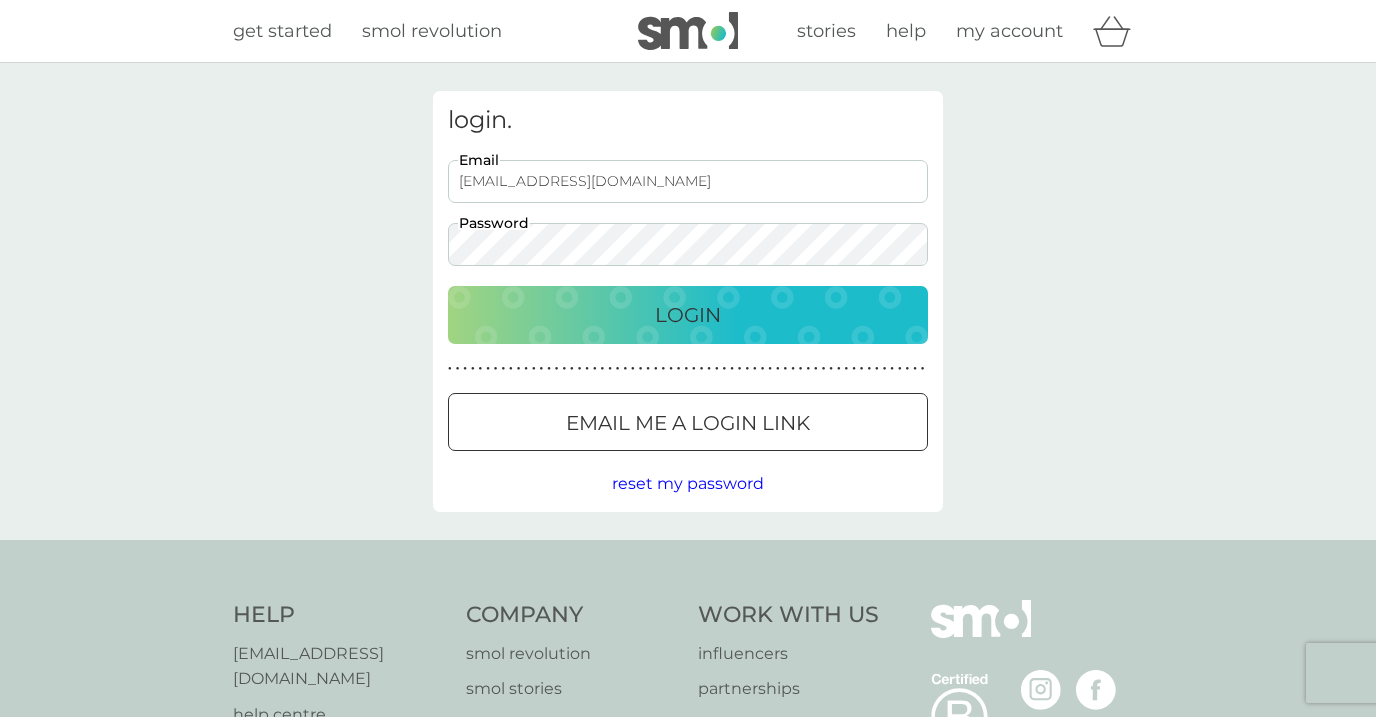 click on "Login" at bounding box center (688, 315) 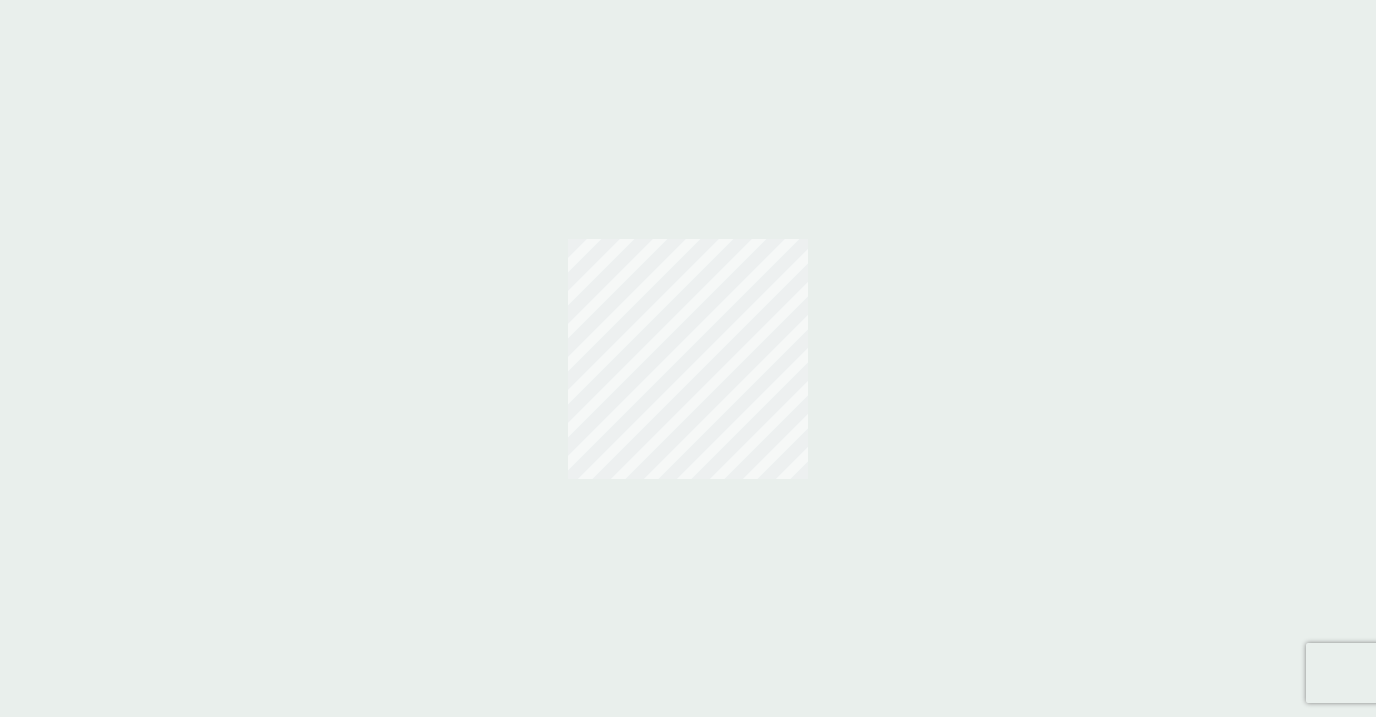 scroll, scrollTop: 0, scrollLeft: 0, axis: both 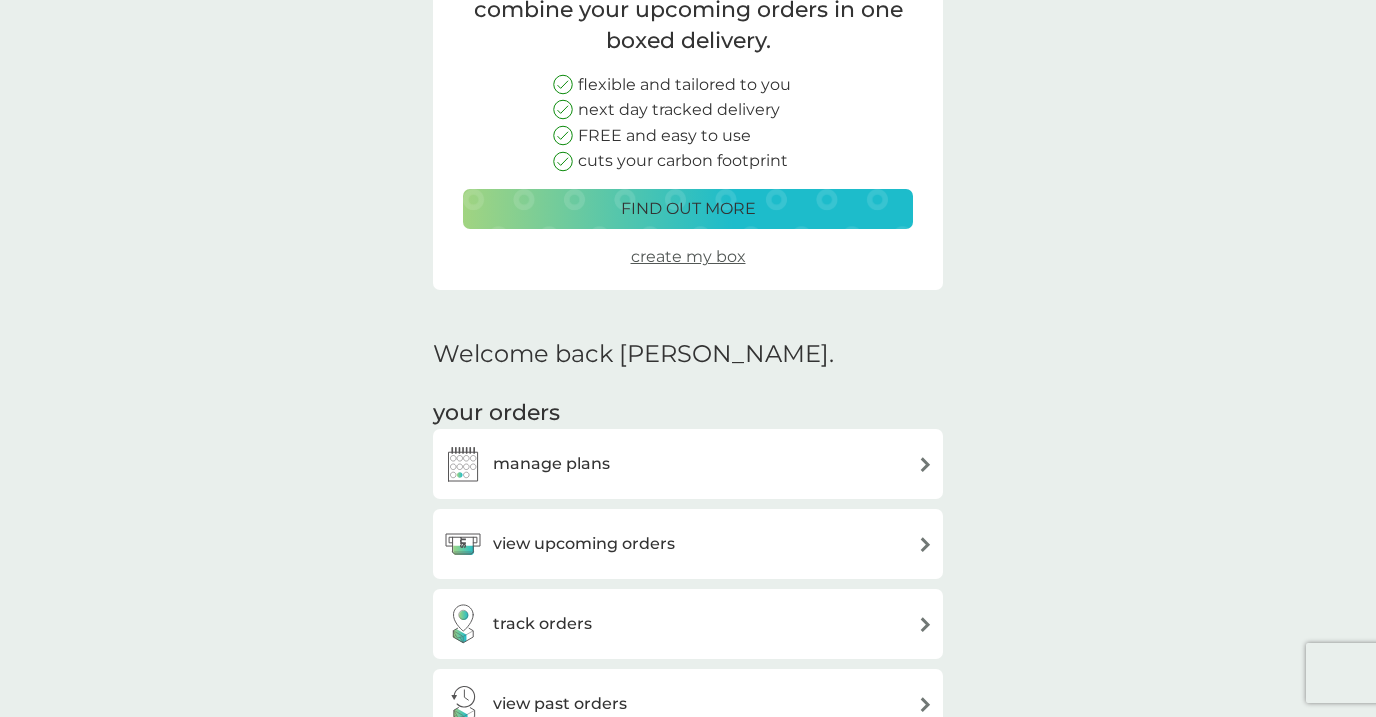 click on "manage plans" at bounding box center [688, 464] 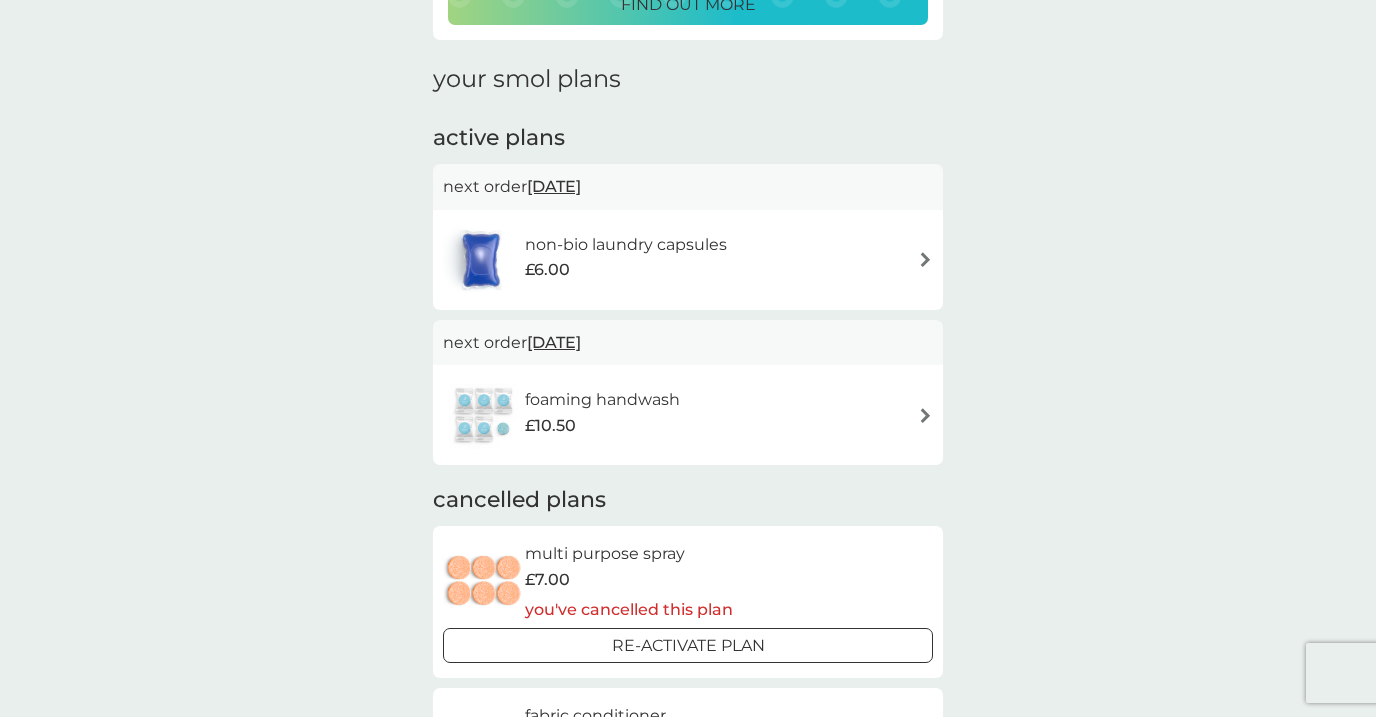 scroll, scrollTop: 260, scrollLeft: 0, axis: vertical 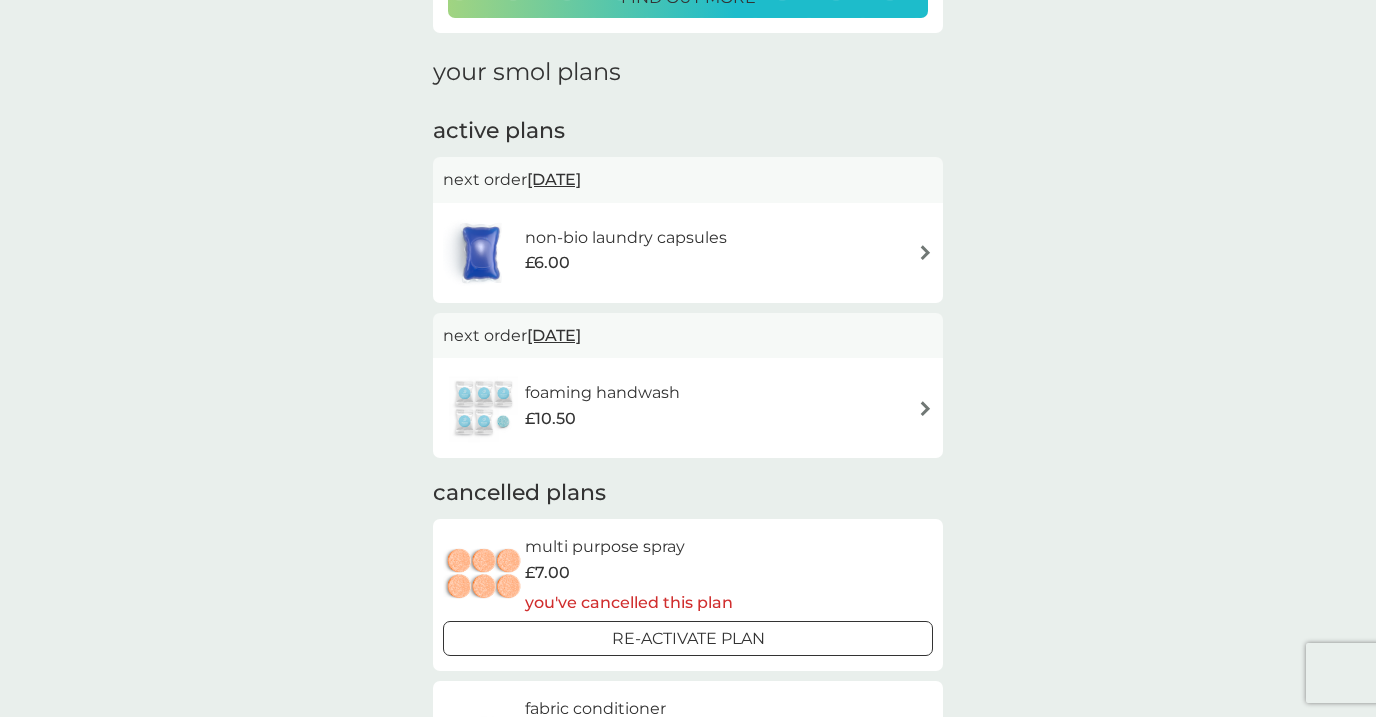 click on "£6.00" at bounding box center [626, 263] 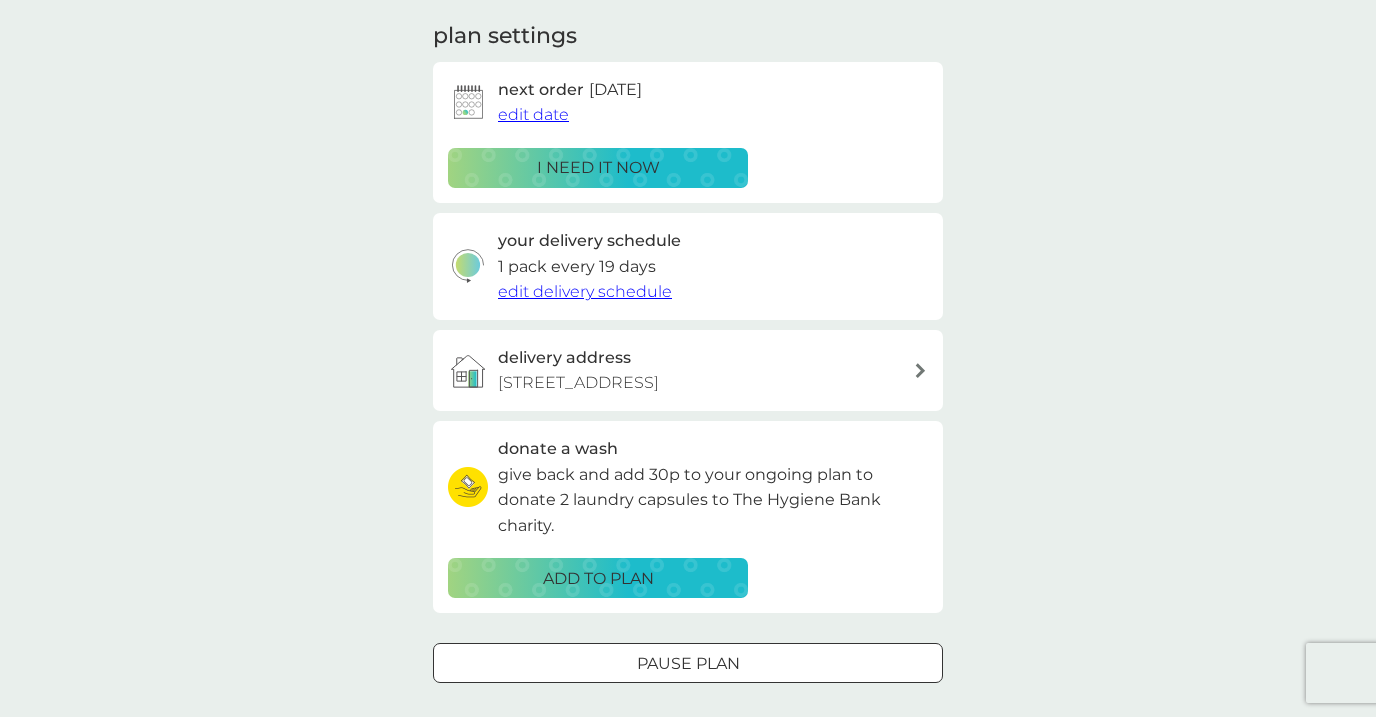 scroll, scrollTop: 309, scrollLeft: 0, axis: vertical 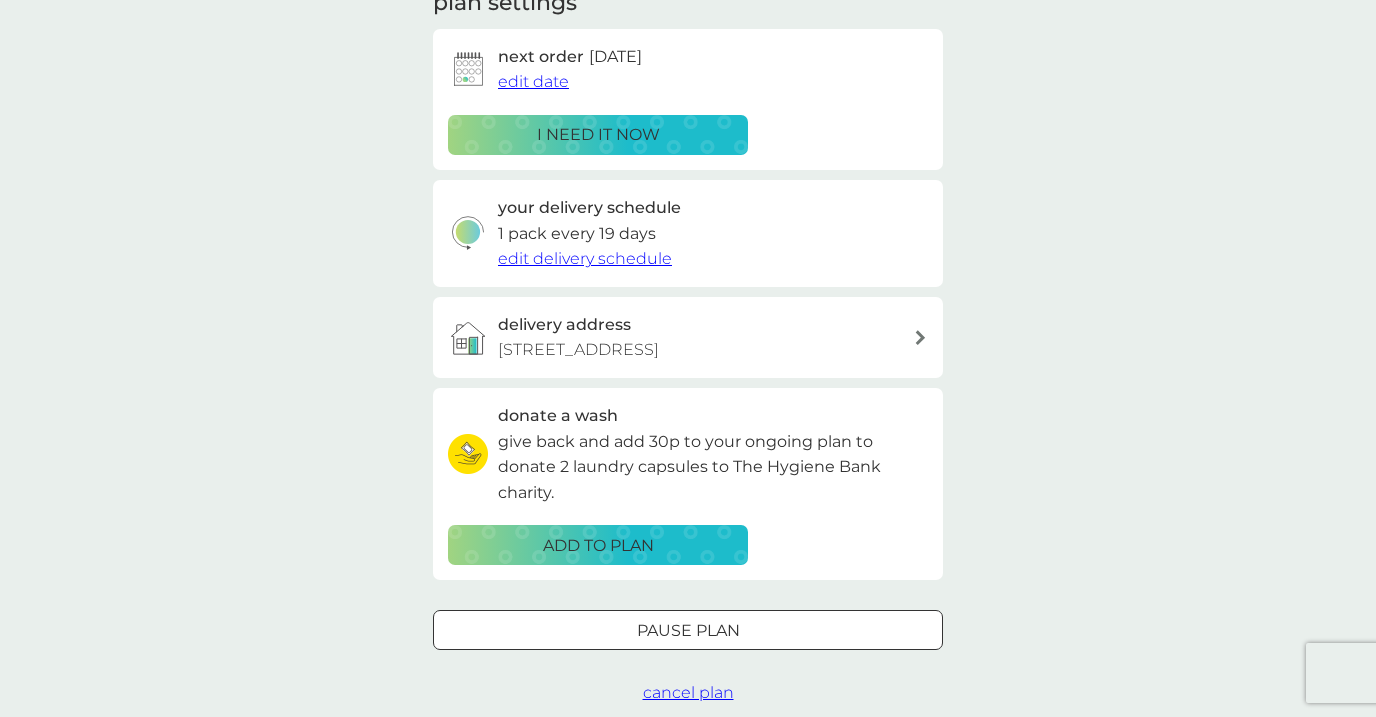 click on "cancel plan" at bounding box center [688, 692] 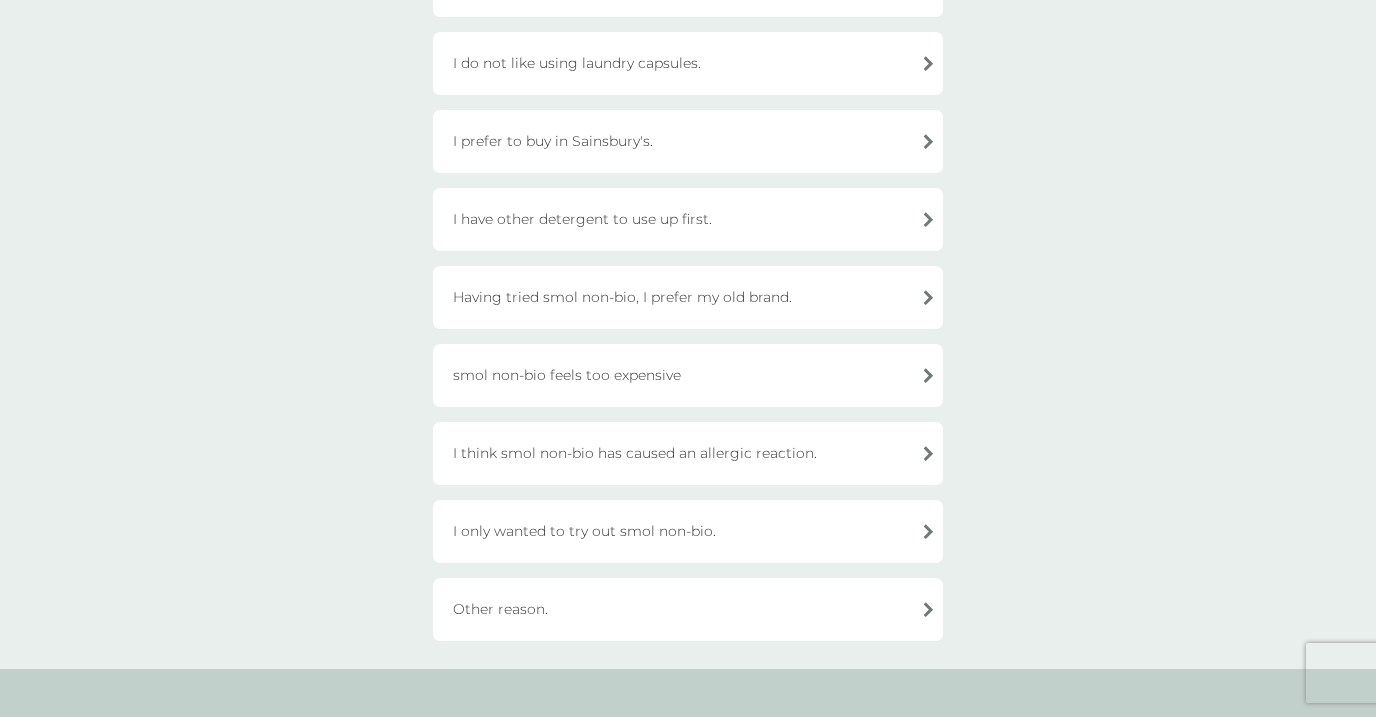 scroll, scrollTop: 445, scrollLeft: 0, axis: vertical 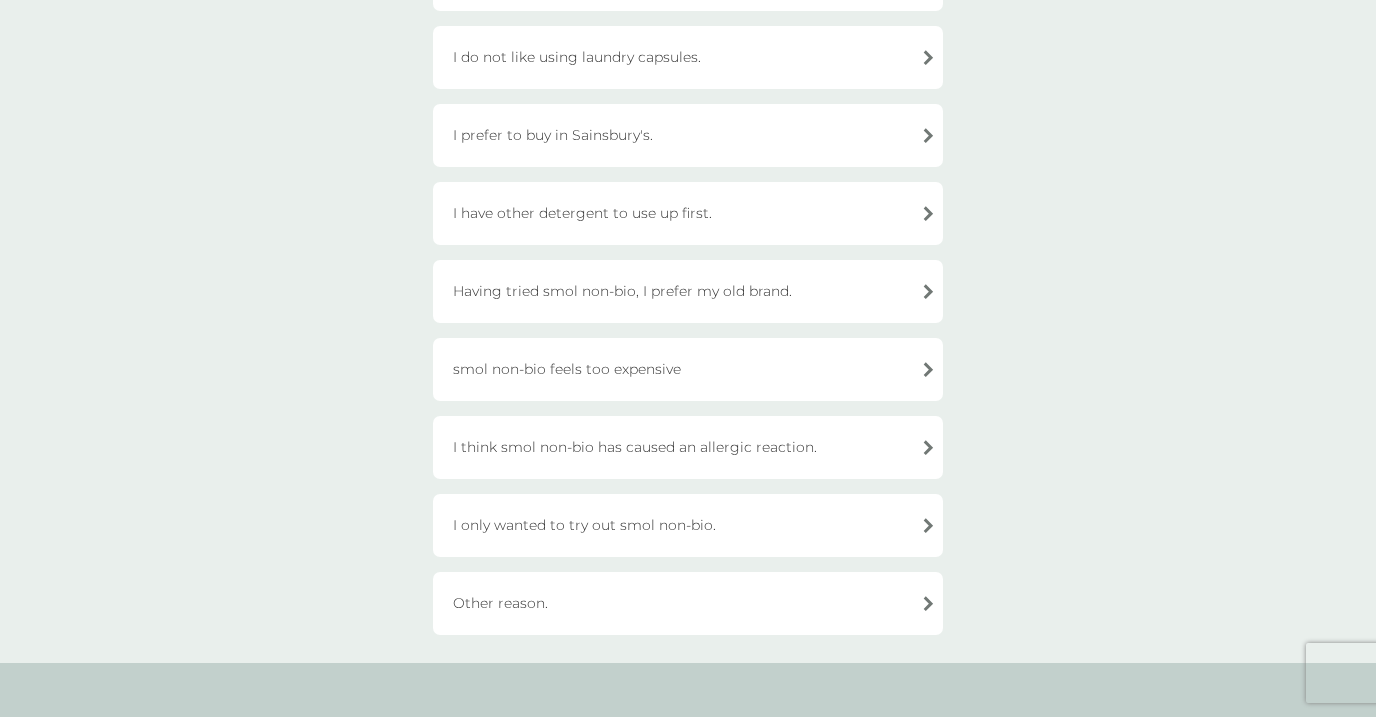 click on "Other reason." at bounding box center (688, 603) 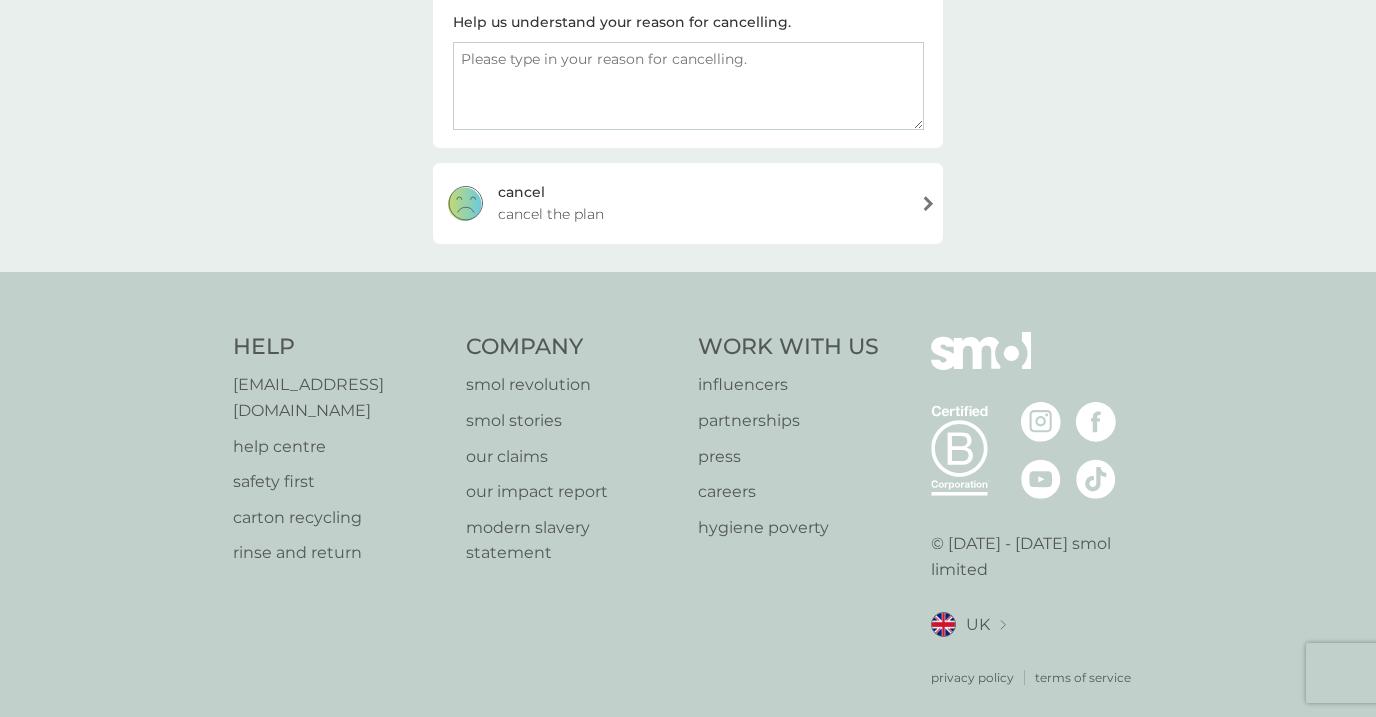 click at bounding box center [688, 86] 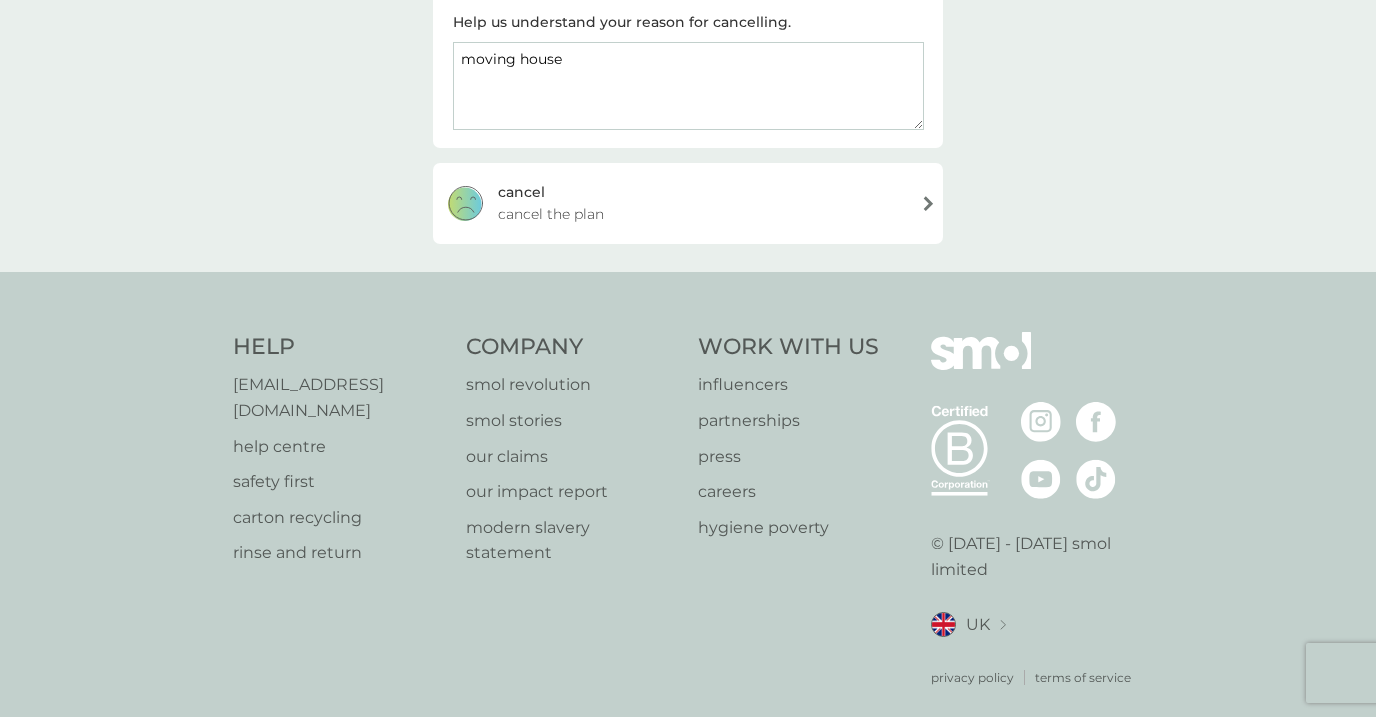 type on "moving house" 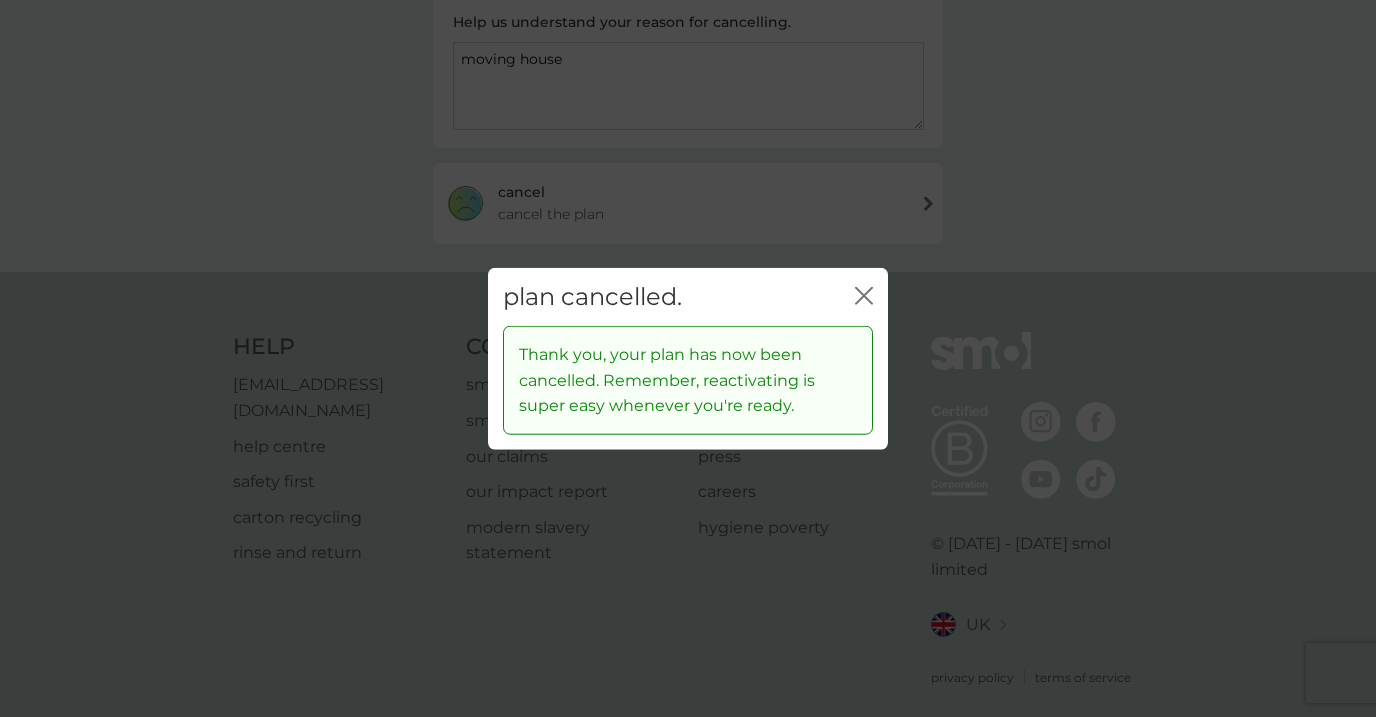 click on "close" 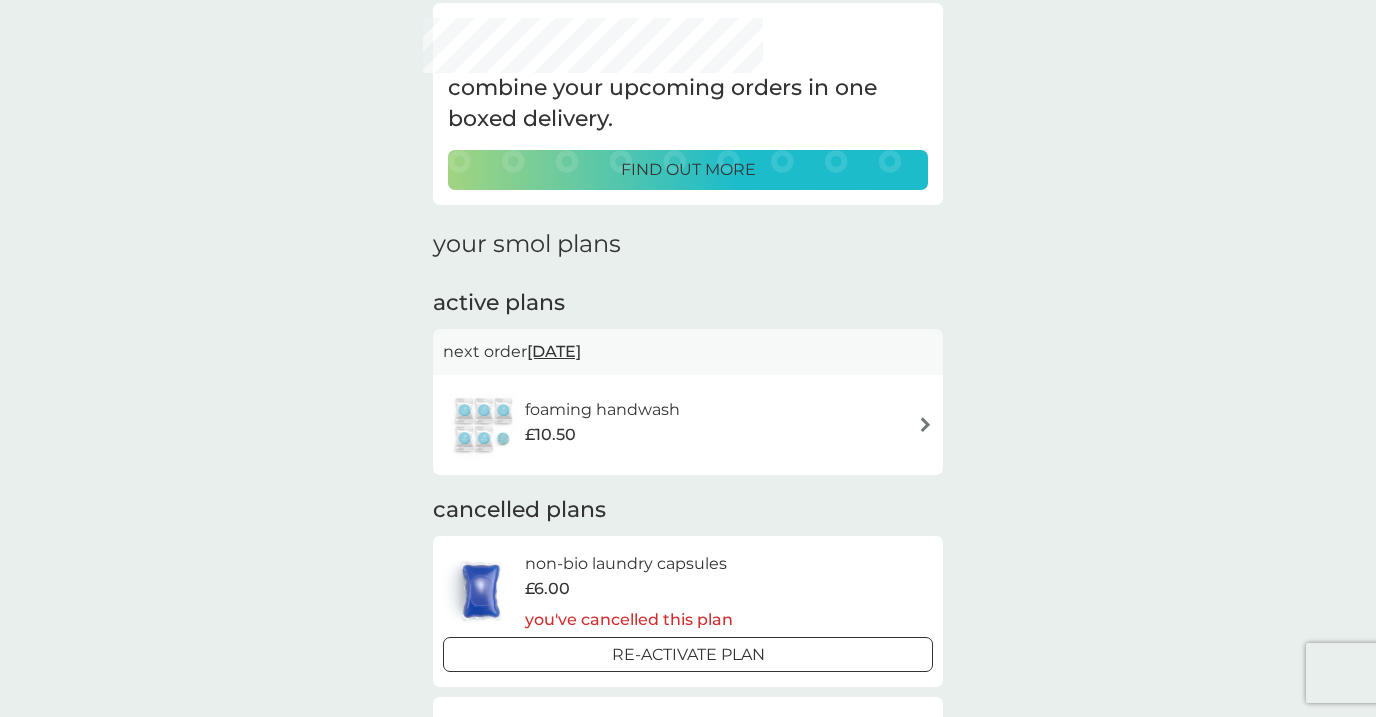 scroll, scrollTop: 114, scrollLeft: 0, axis: vertical 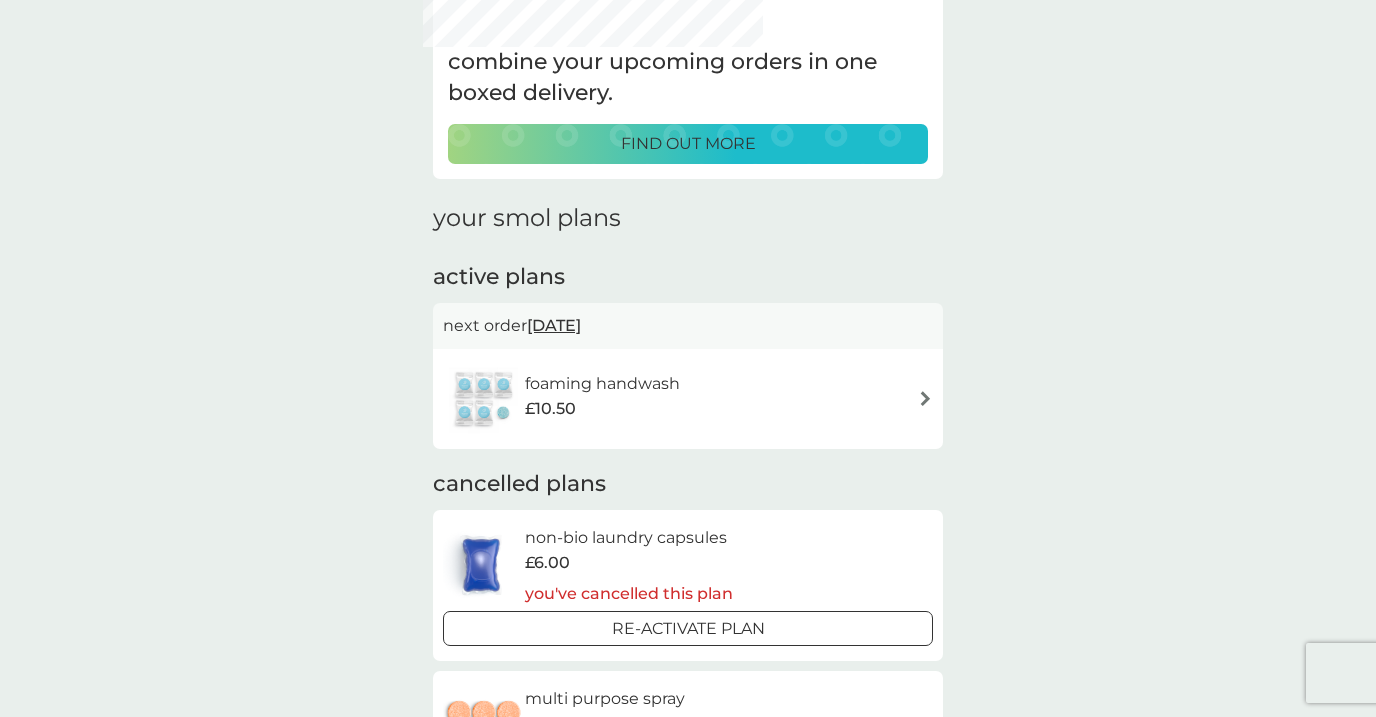 click on "23 Aug 2025" at bounding box center (554, 325) 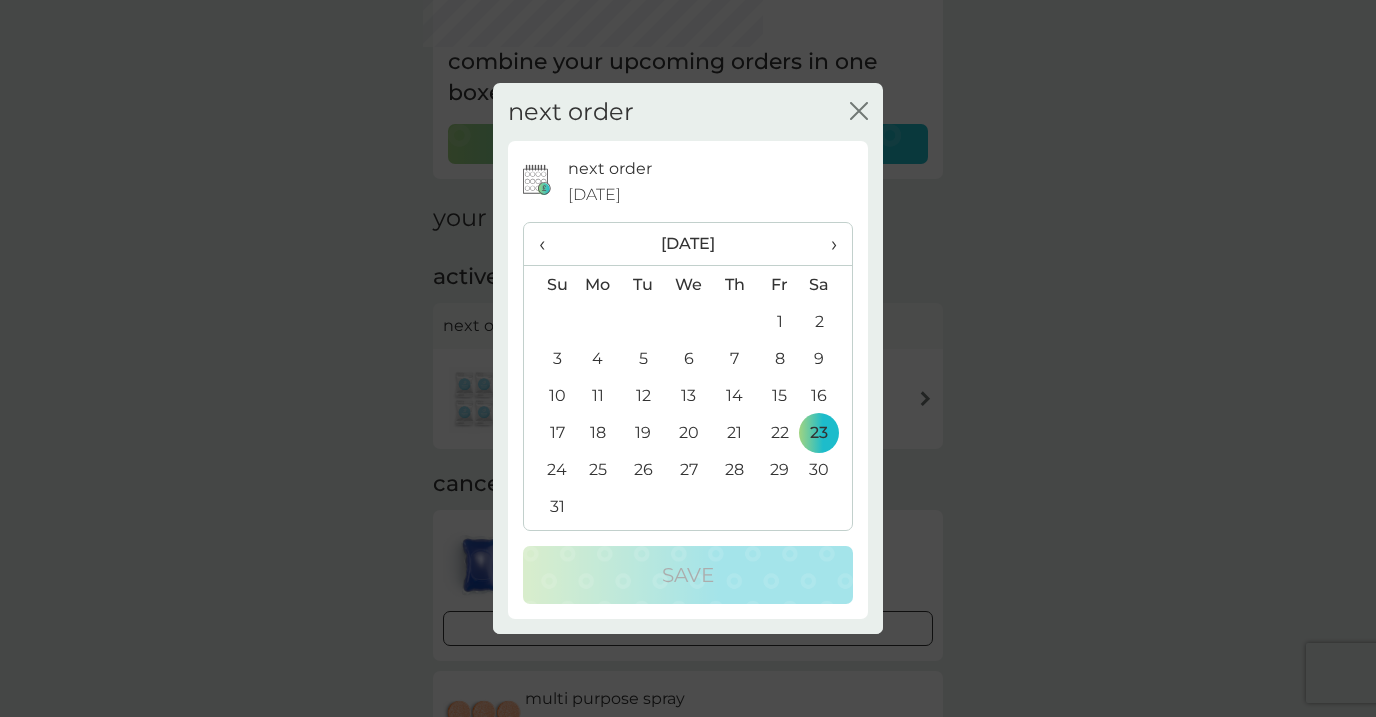 click on "next order close" at bounding box center [688, 112] 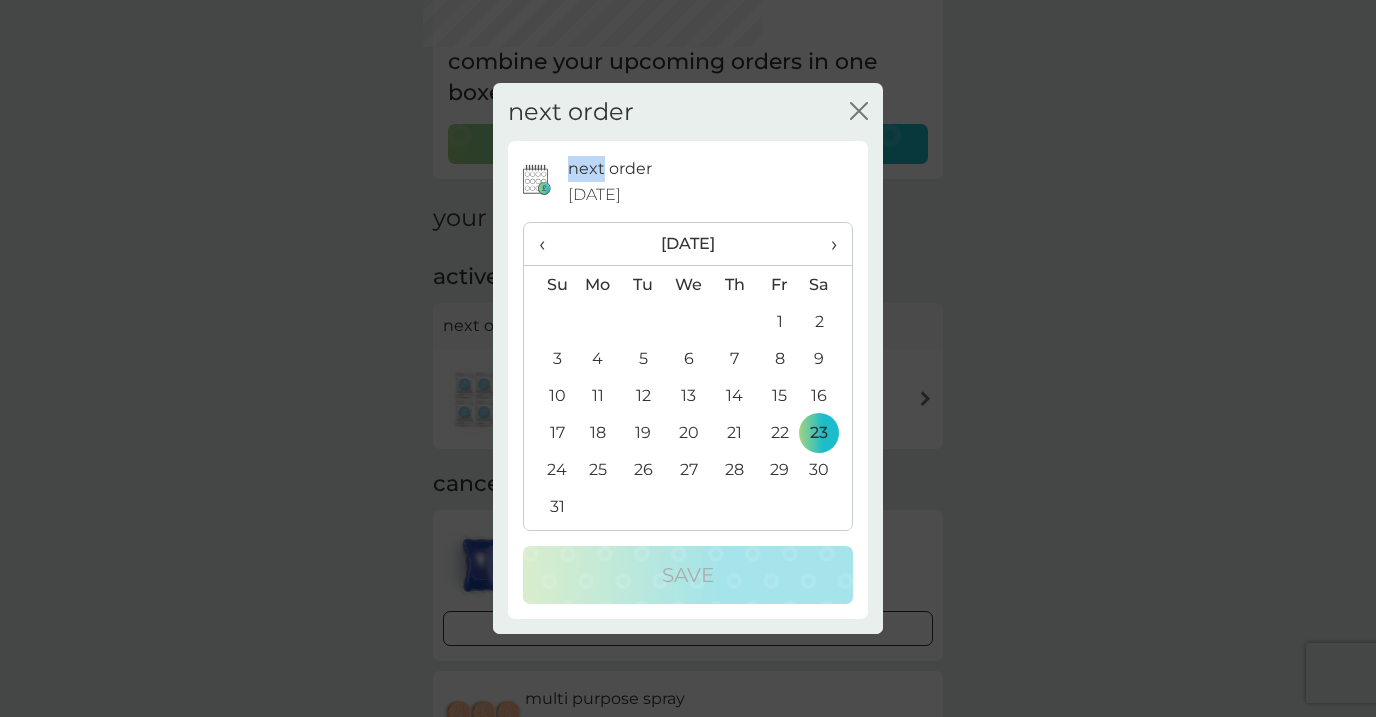 click on "next order close" at bounding box center [688, 112] 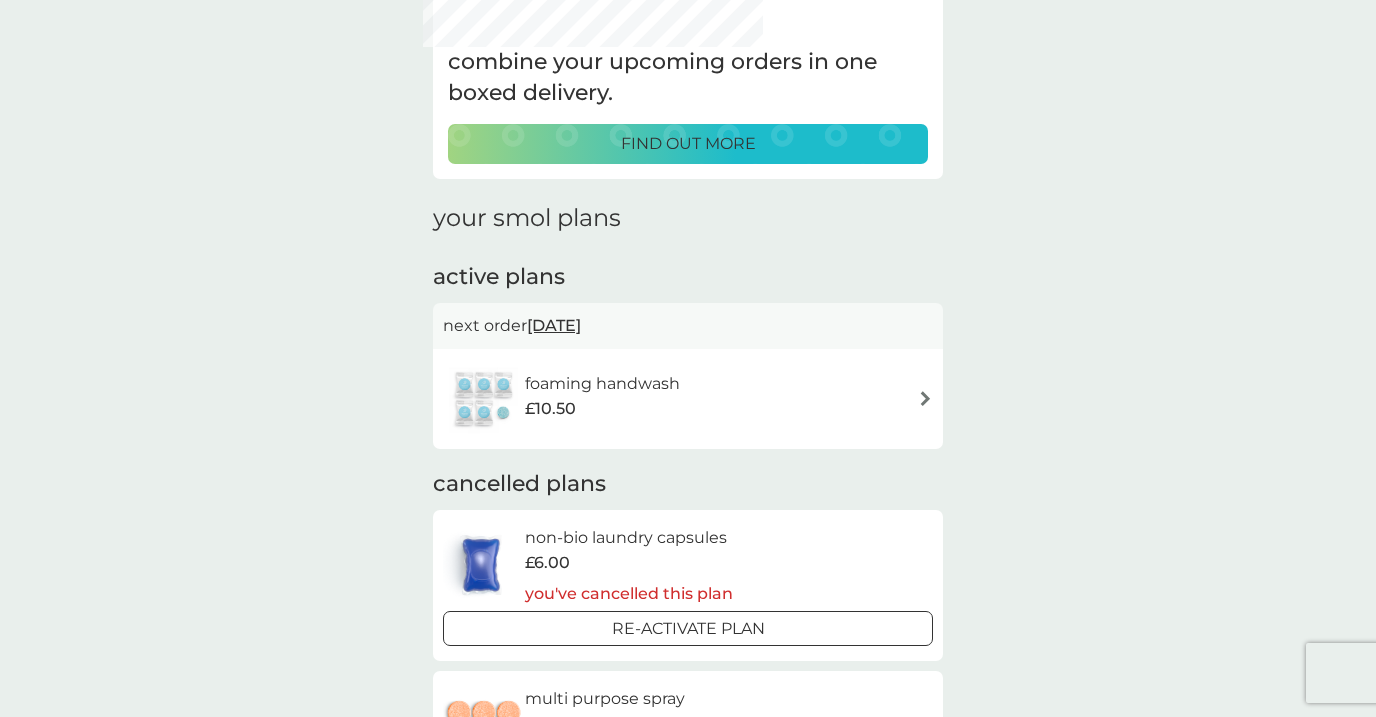 click on "foaming handwash £10.50" at bounding box center [688, 399] 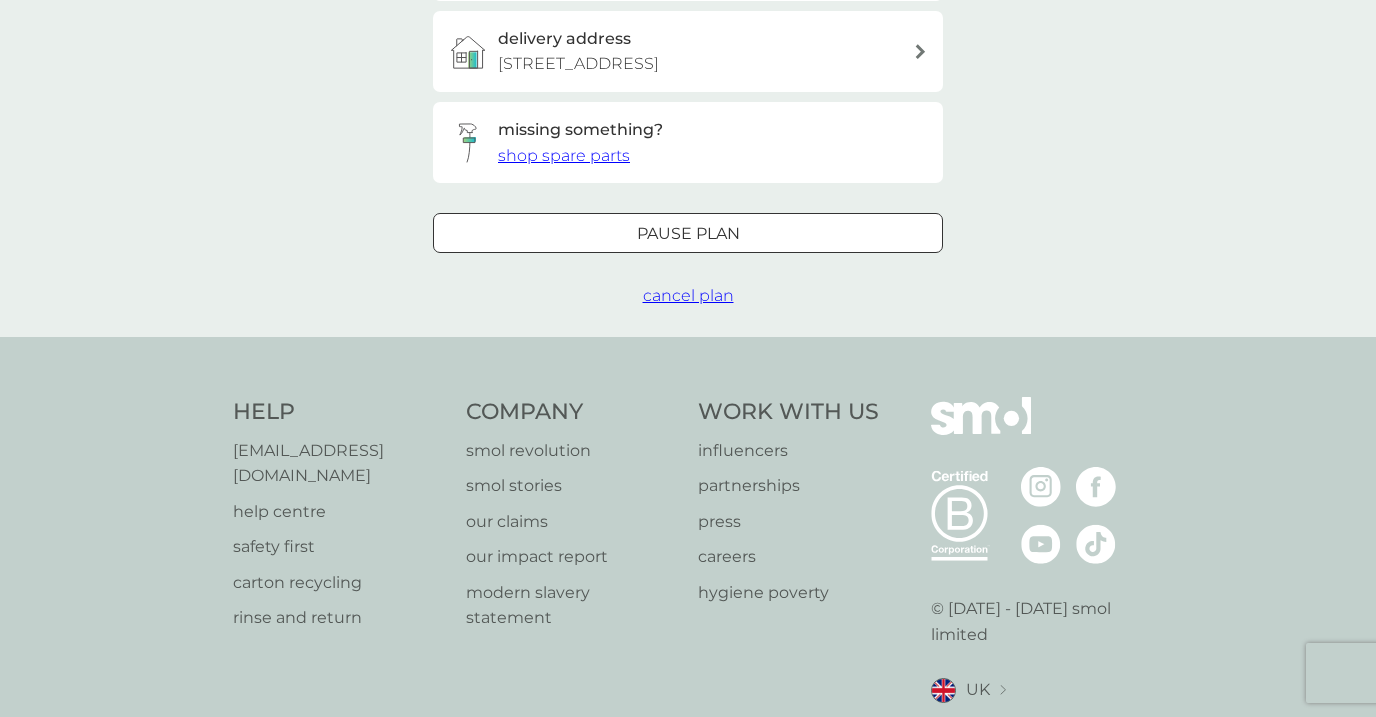scroll, scrollTop: 664, scrollLeft: 0, axis: vertical 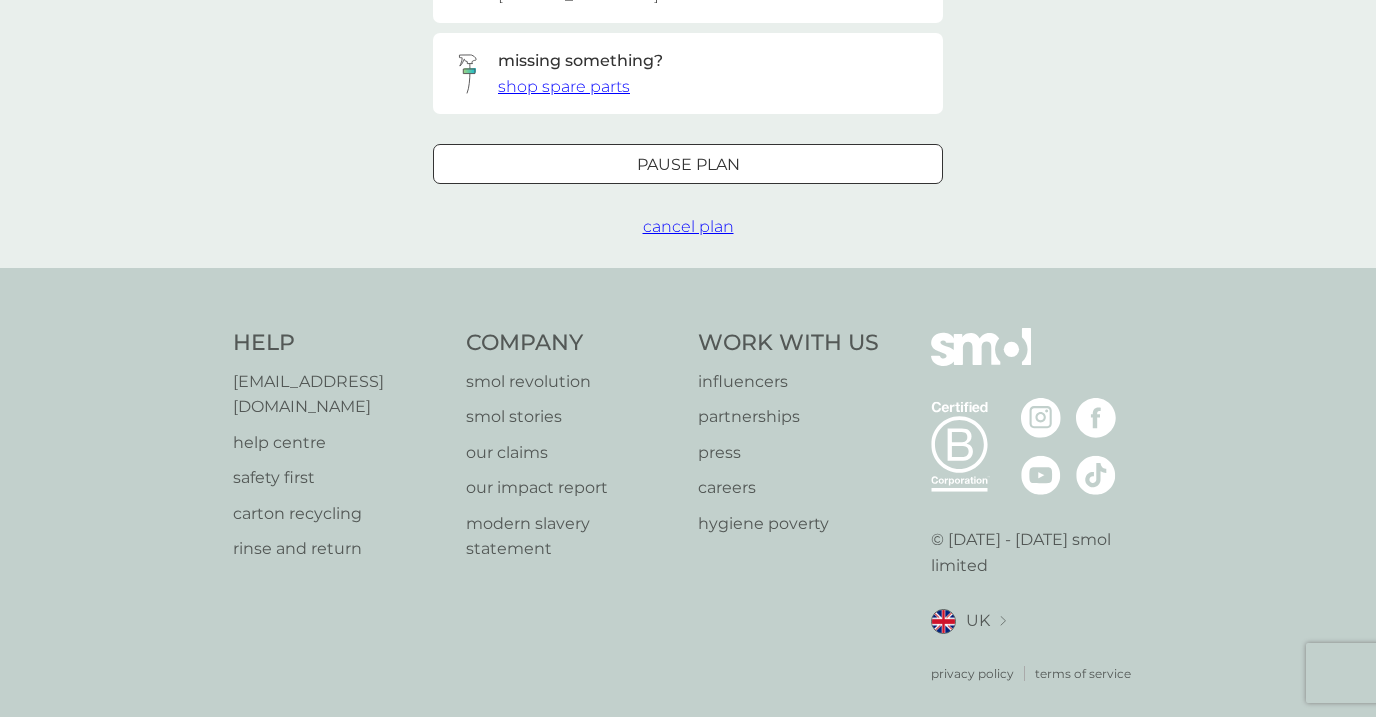 click on "cancel plan" at bounding box center [688, 226] 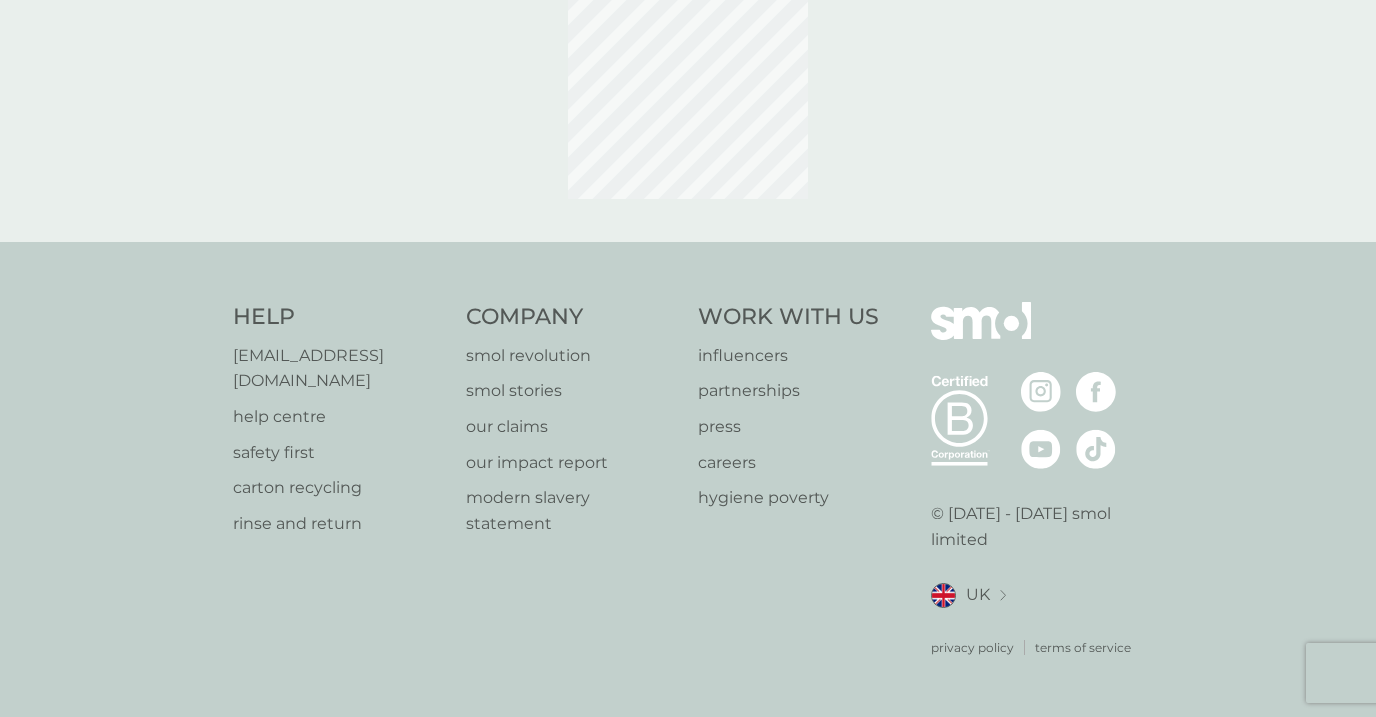 scroll, scrollTop: 0, scrollLeft: 0, axis: both 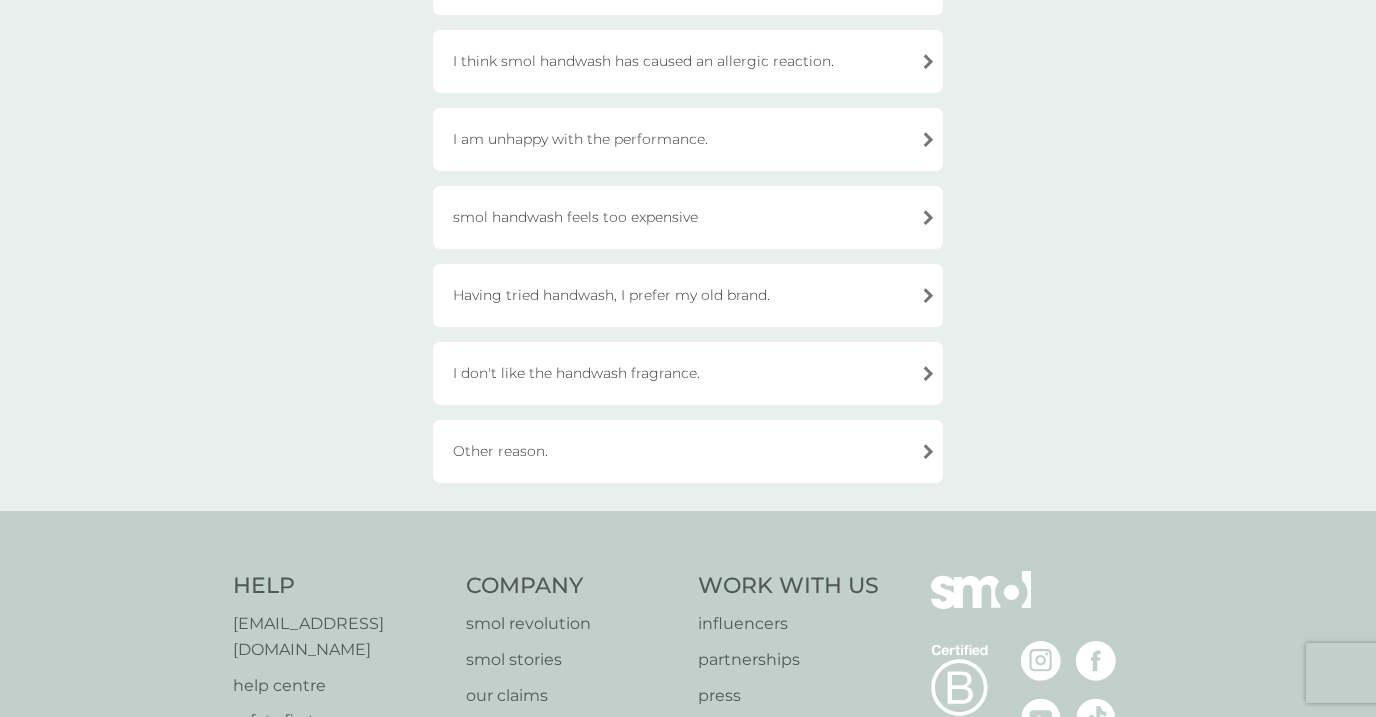 click on "Other reason." at bounding box center [688, 451] 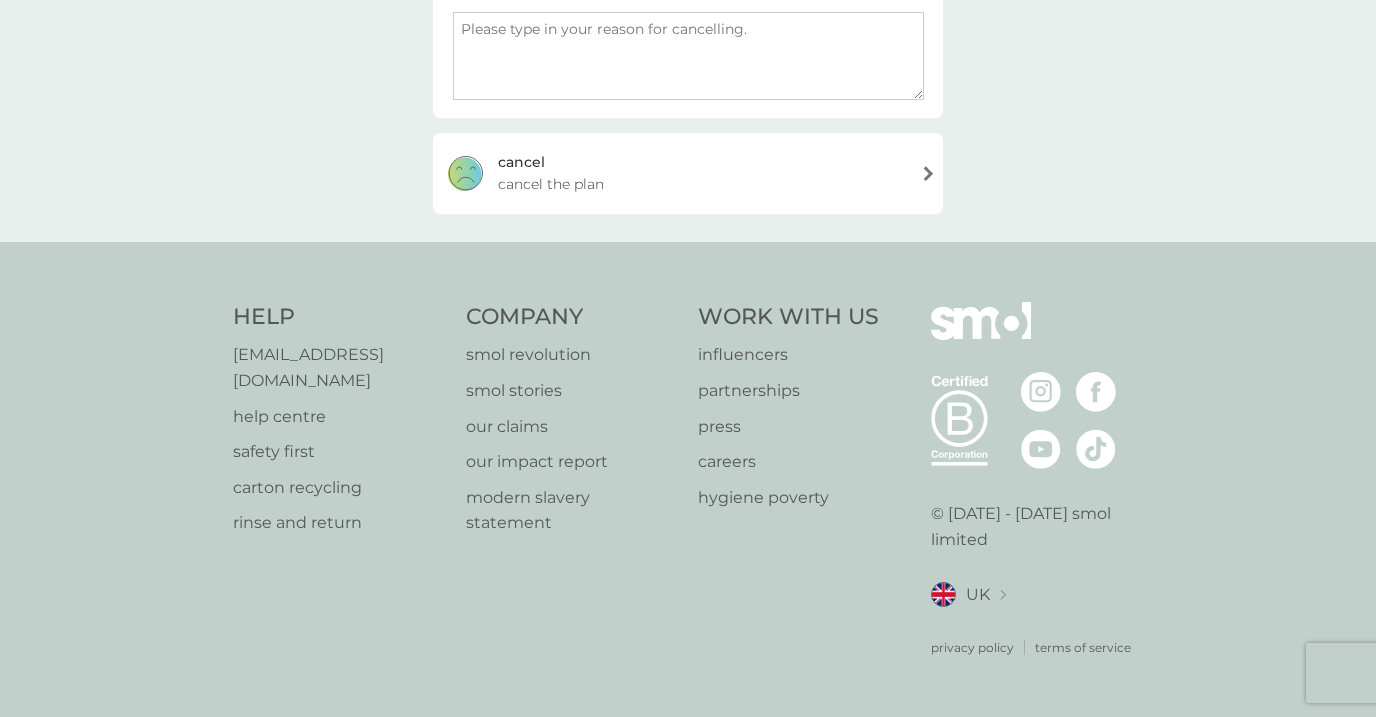 scroll, scrollTop: 358, scrollLeft: 0, axis: vertical 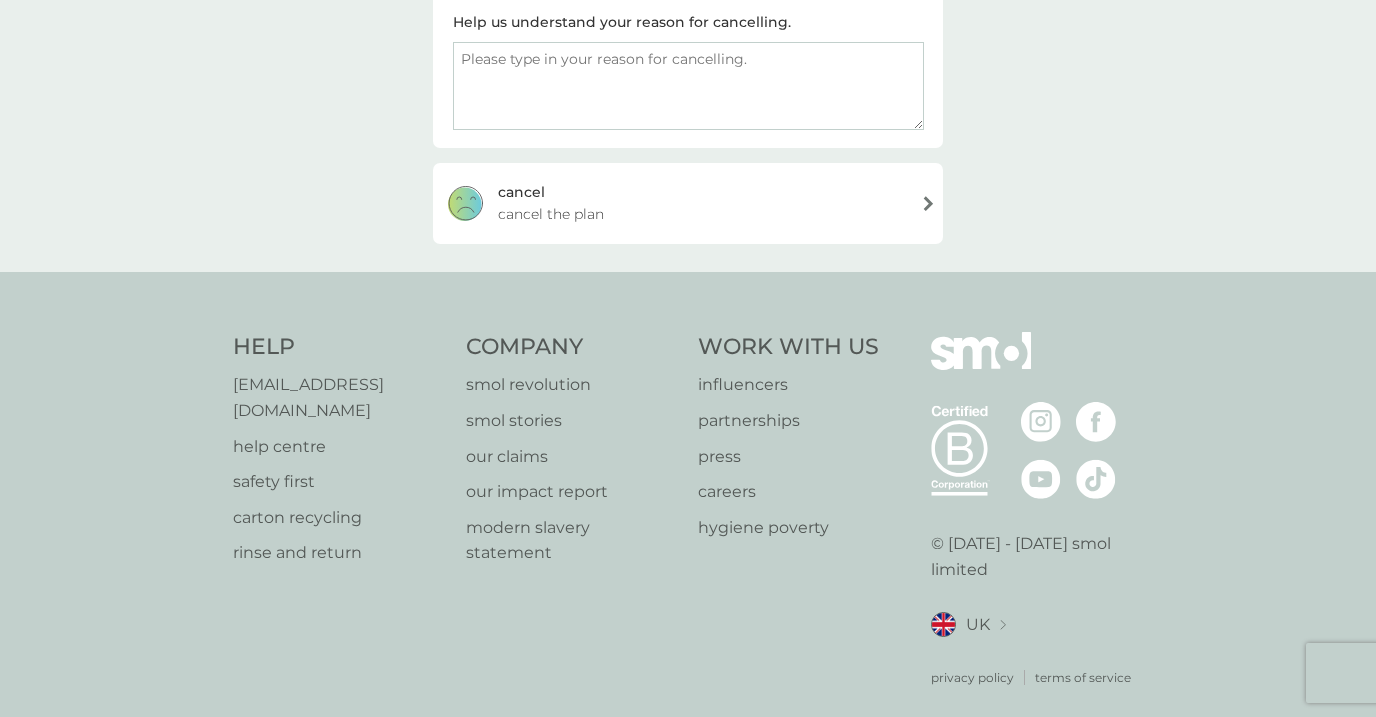 click at bounding box center [688, 86] 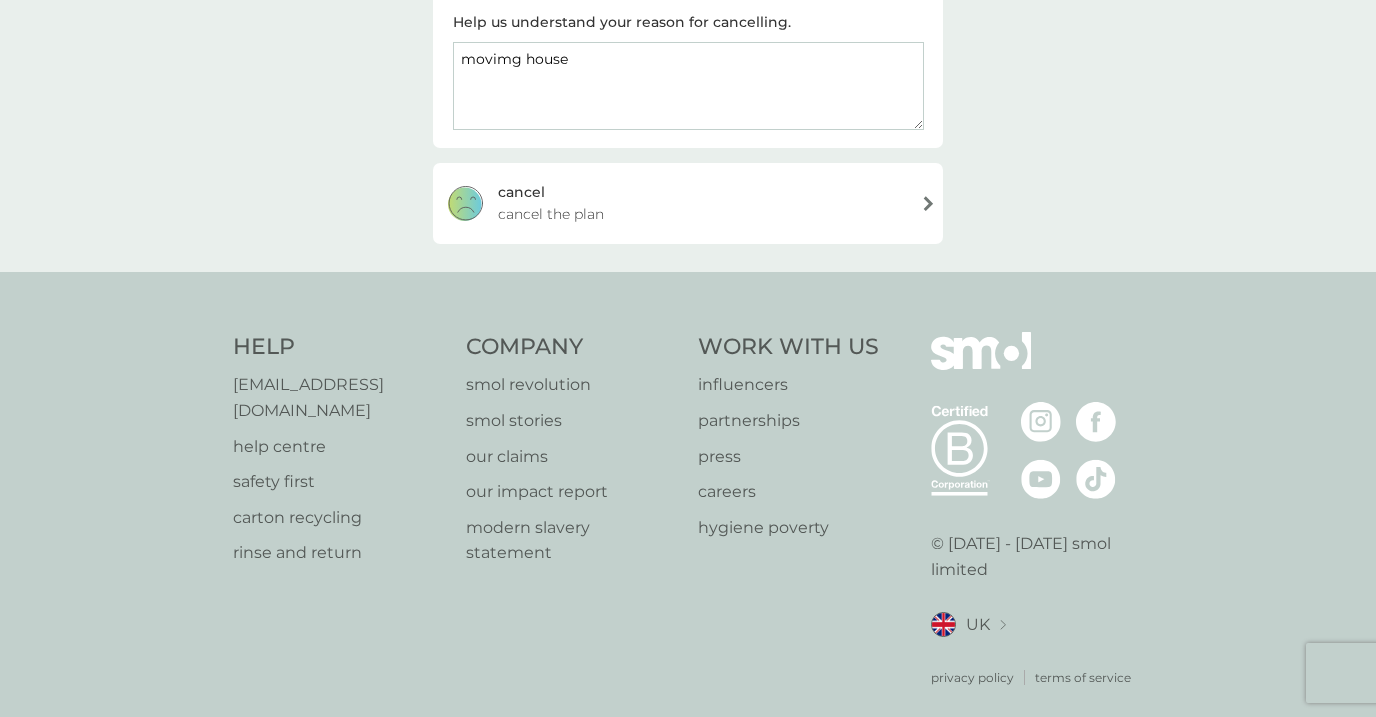 type on "movimg house" 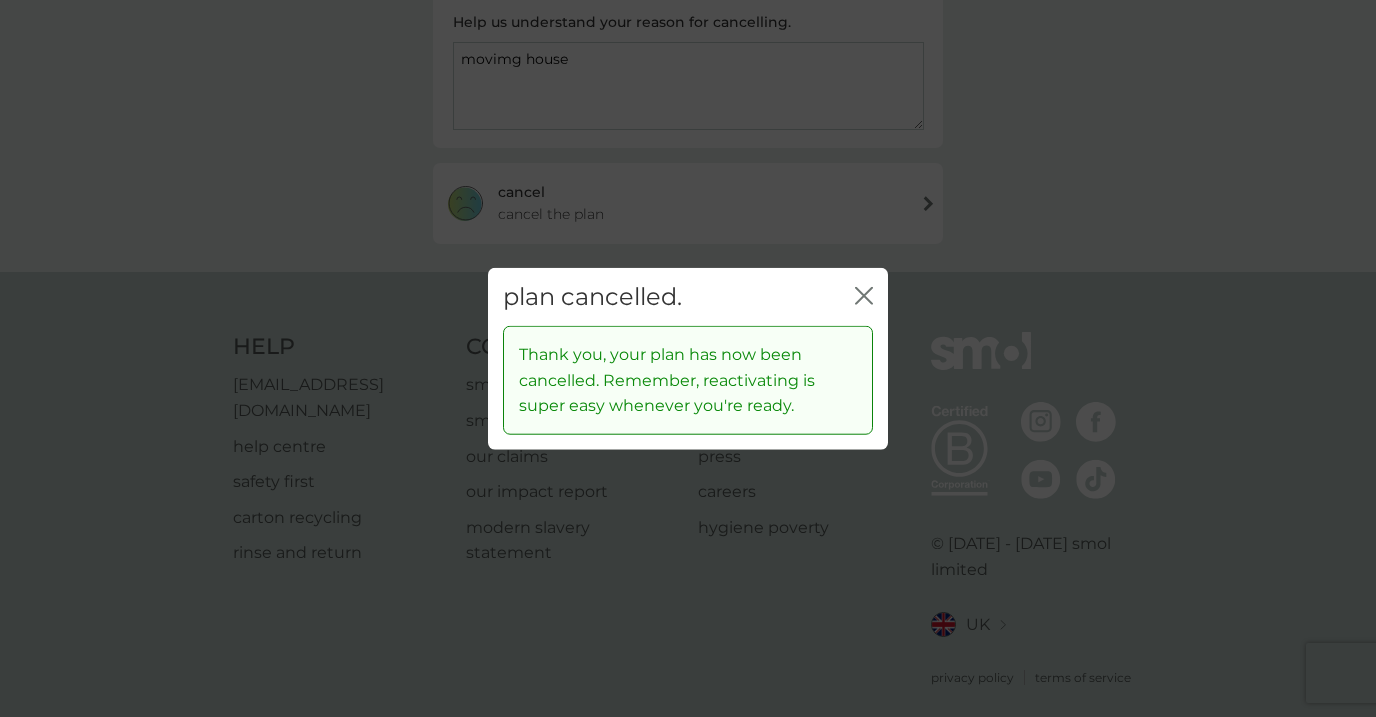 click on "close" 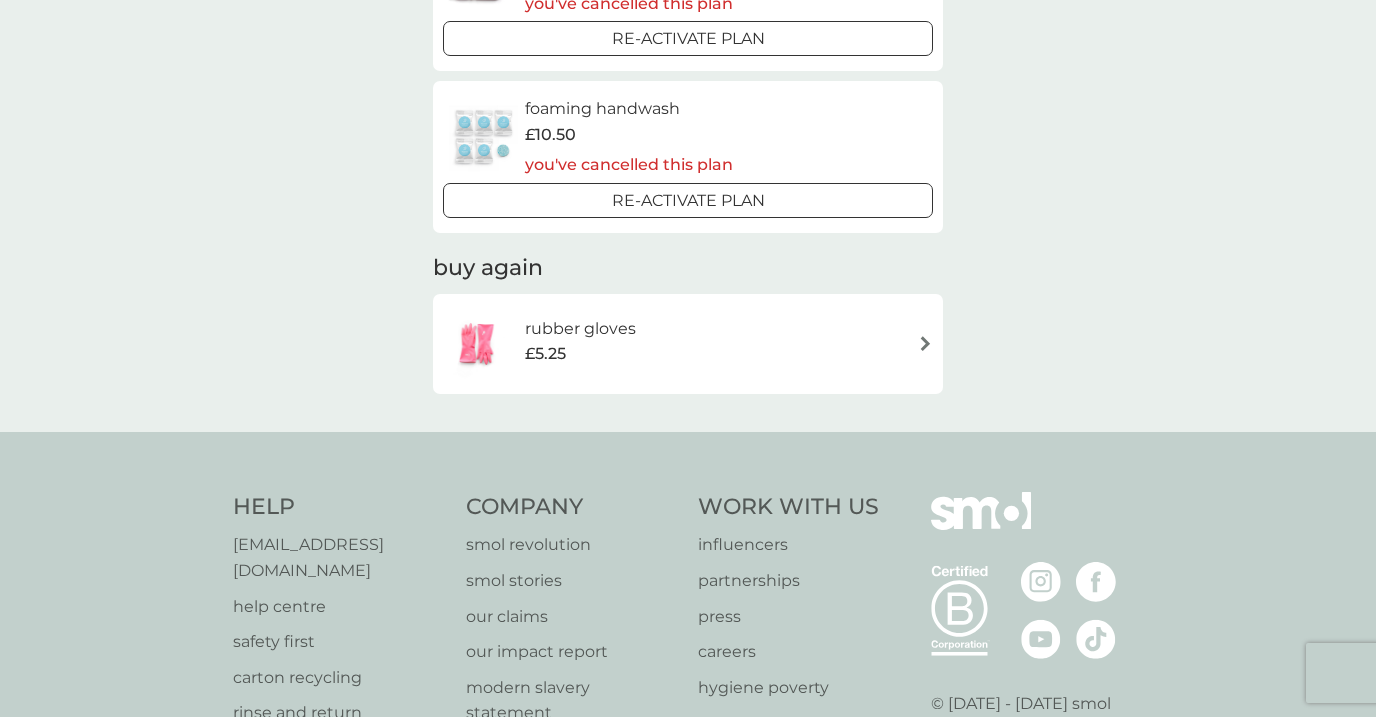 scroll, scrollTop: 1223, scrollLeft: 0, axis: vertical 